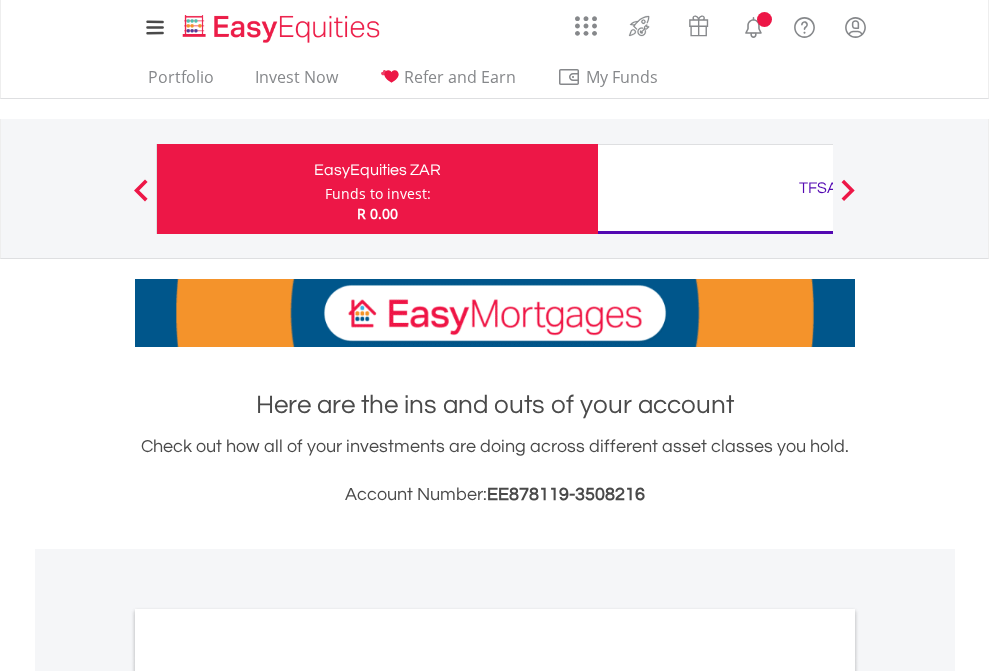 scroll, scrollTop: 0, scrollLeft: 0, axis: both 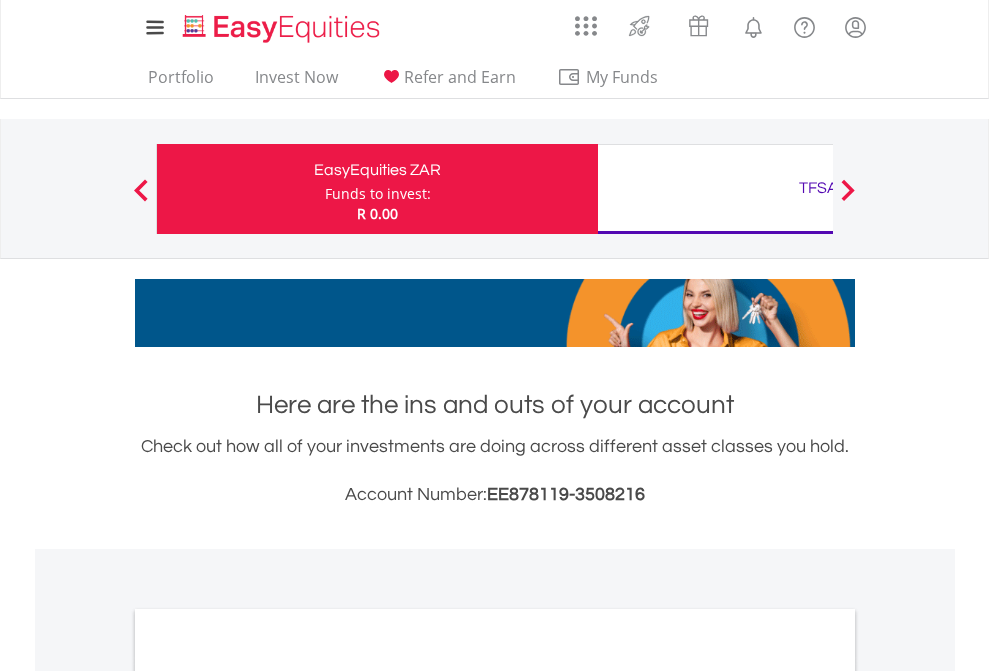 click on "Funds to invest:" at bounding box center (378, 194) 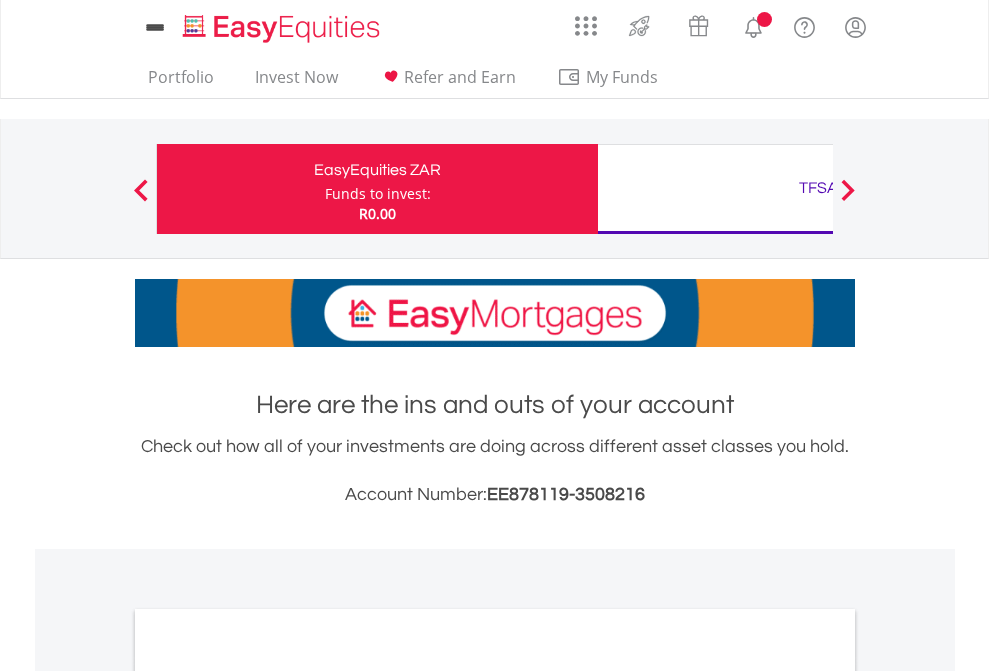 scroll, scrollTop: 0, scrollLeft: 0, axis: both 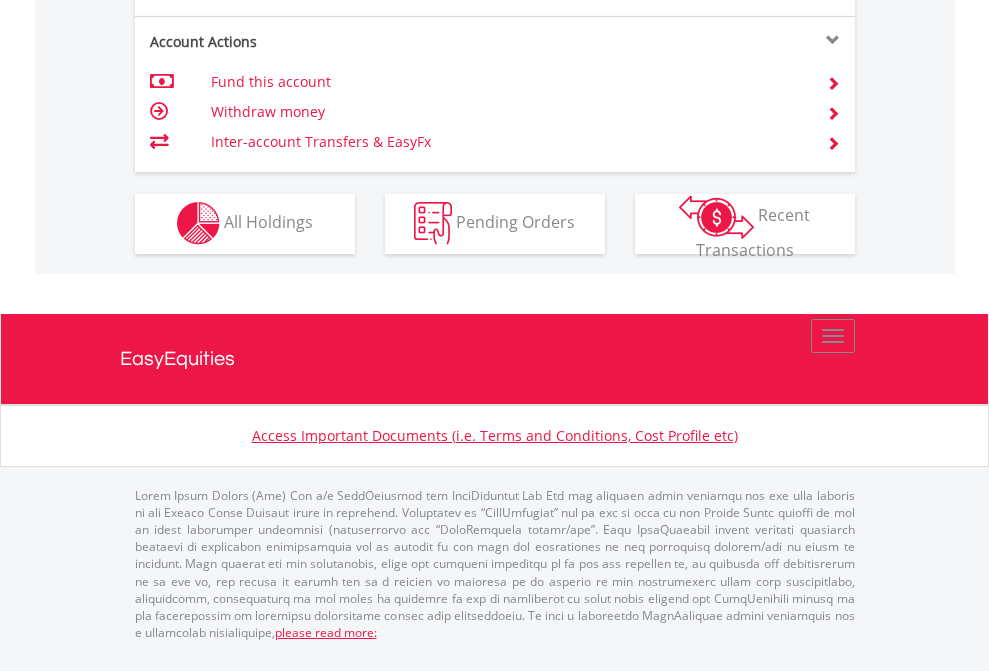 click on "Investment types" at bounding box center (706, -353) 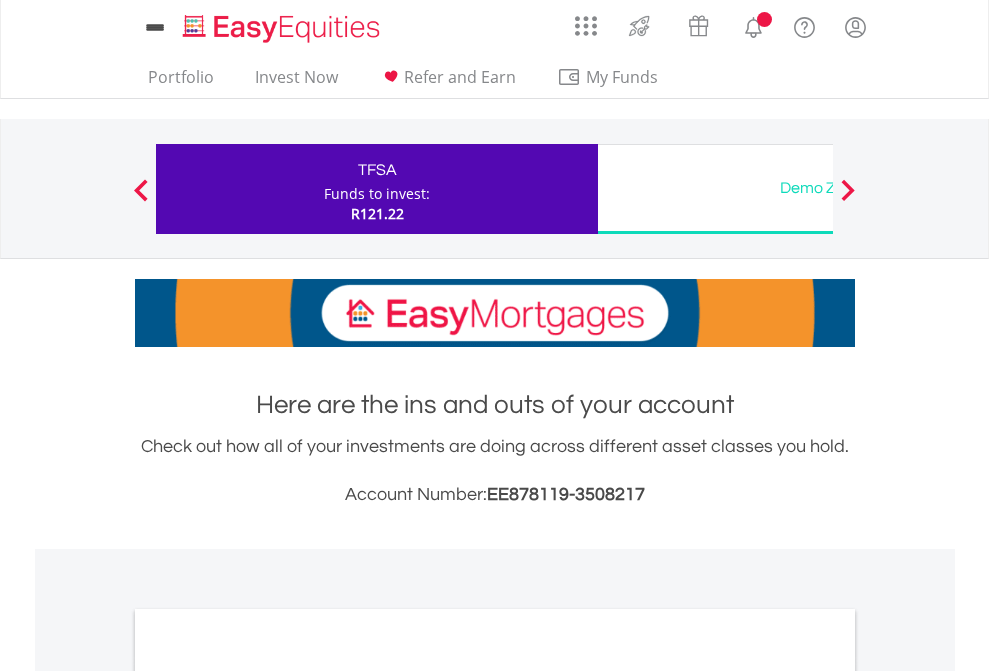 scroll, scrollTop: 0, scrollLeft: 0, axis: both 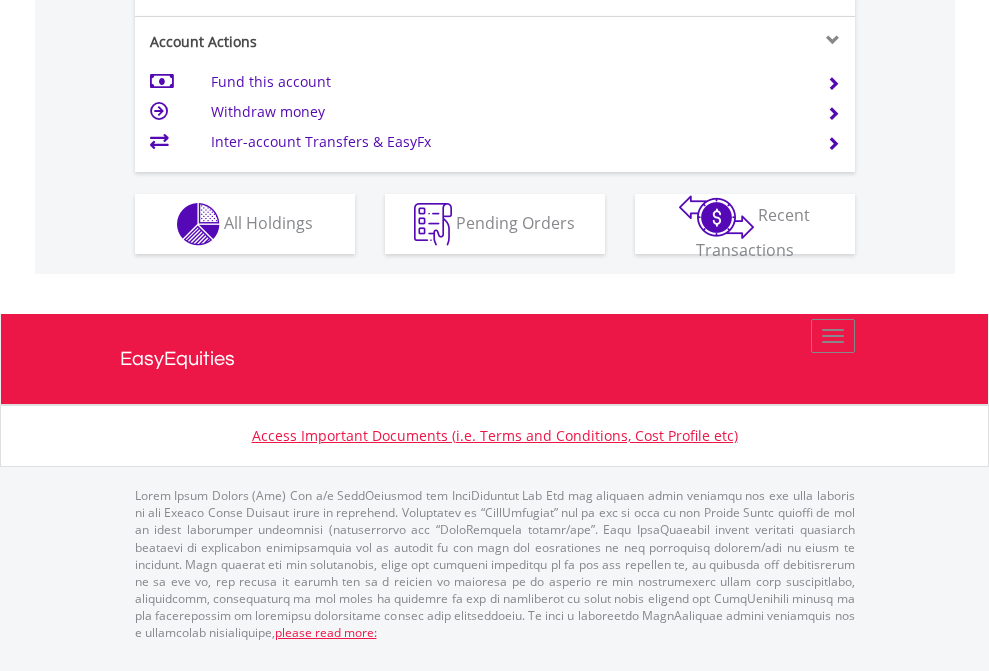 click on "Investment types" at bounding box center (706, -337) 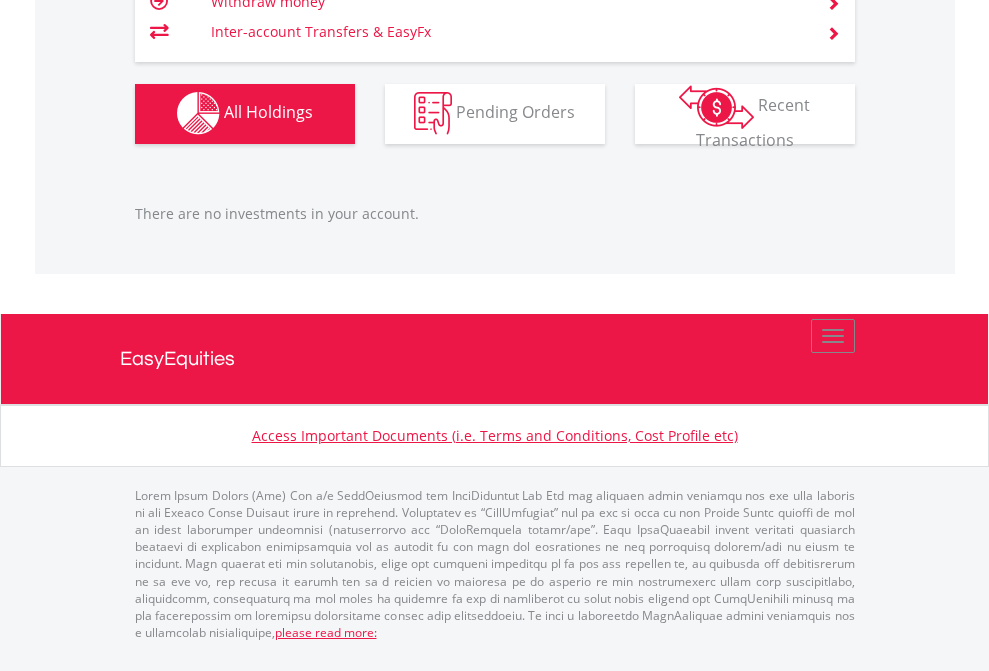 scroll, scrollTop: 1980, scrollLeft: 0, axis: vertical 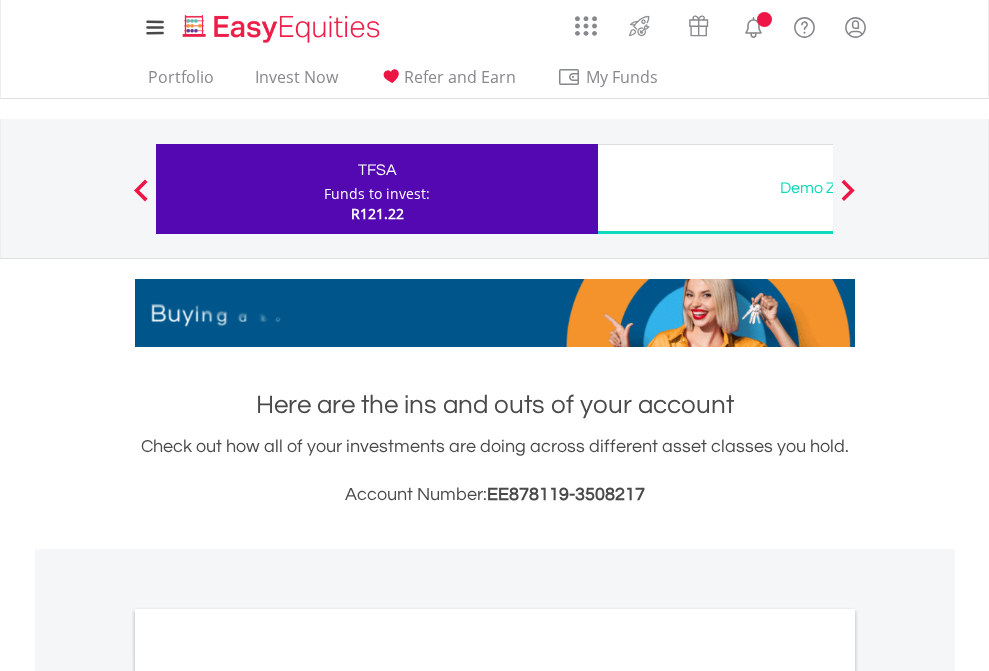 click on "All Holdings" at bounding box center (268, 1096) 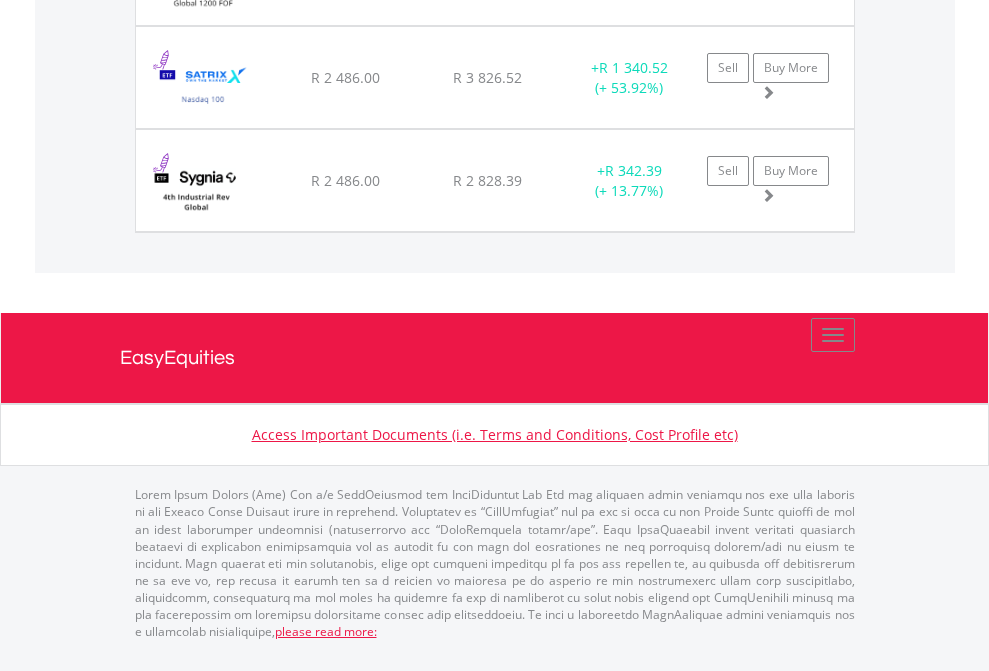 scroll, scrollTop: 2305, scrollLeft: 0, axis: vertical 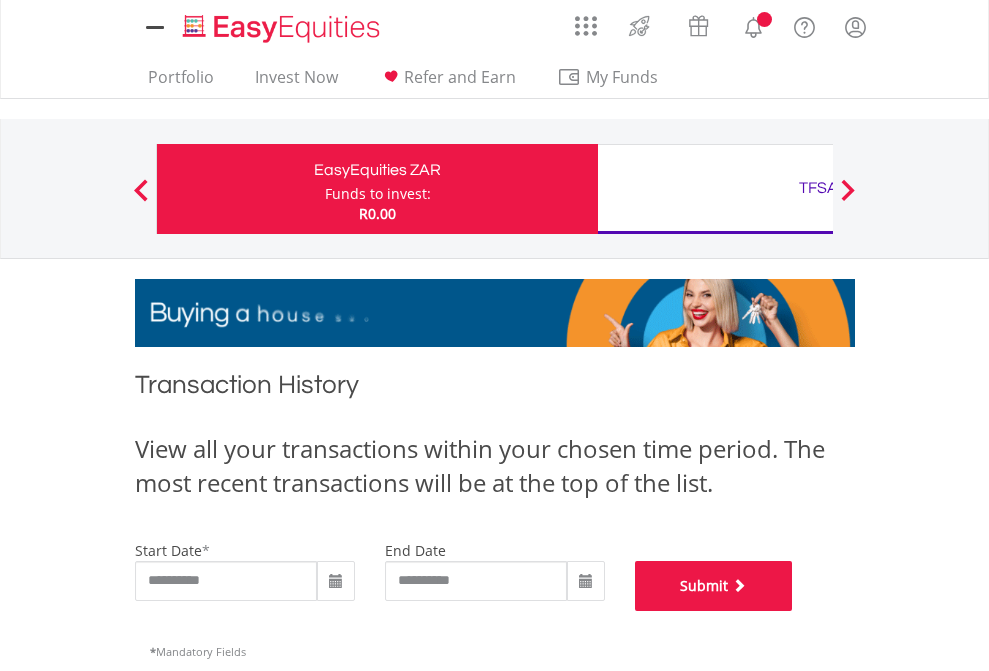 click on "Submit" at bounding box center [714, 586] 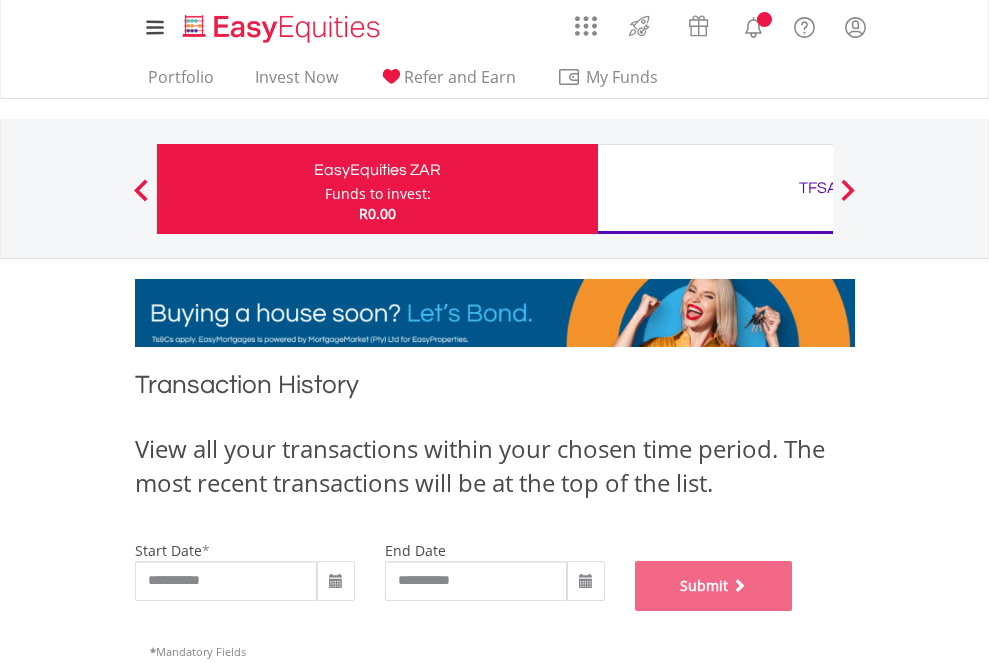 scroll, scrollTop: 811, scrollLeft: 0, axis: vertical 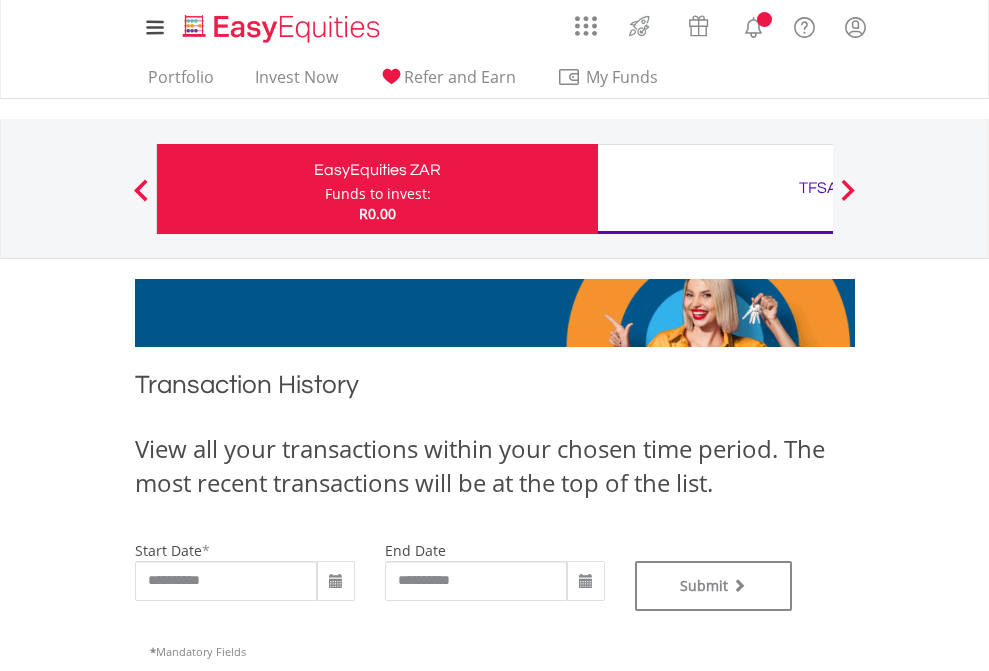 click on "TFSA" at bounding box center (818, 188) 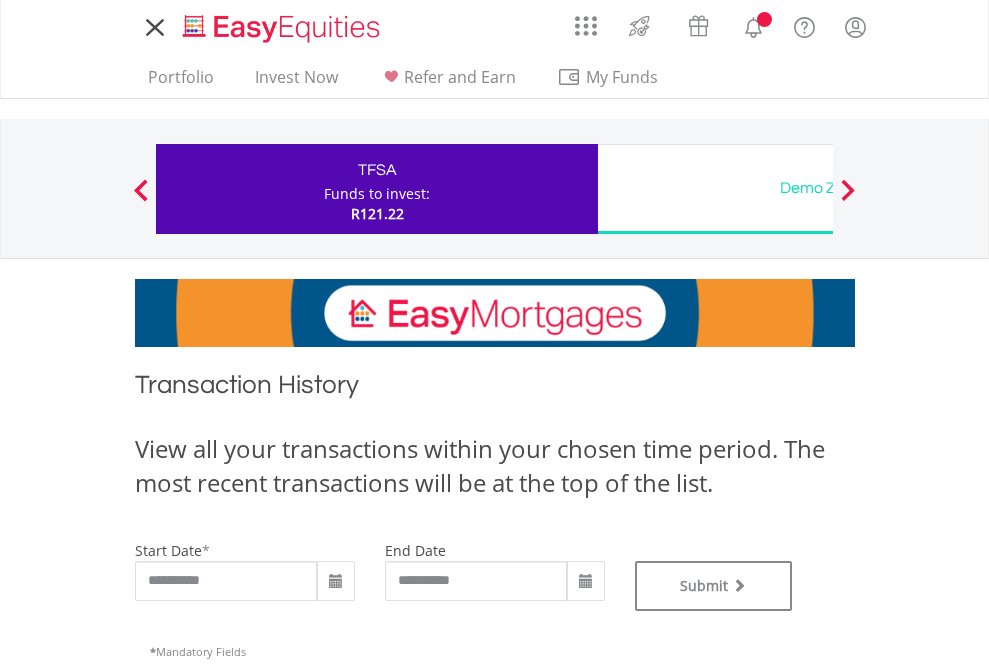scroll, scrollTop: 0, scrollLeft: 0, axis: both 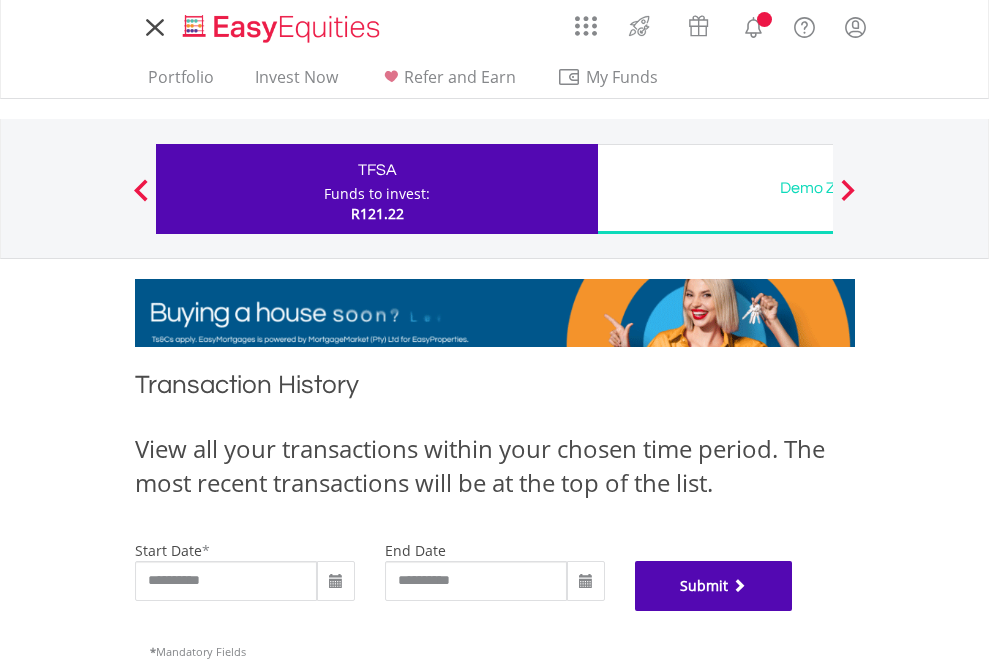 click on "Submit" at bounding box center [714, 586] 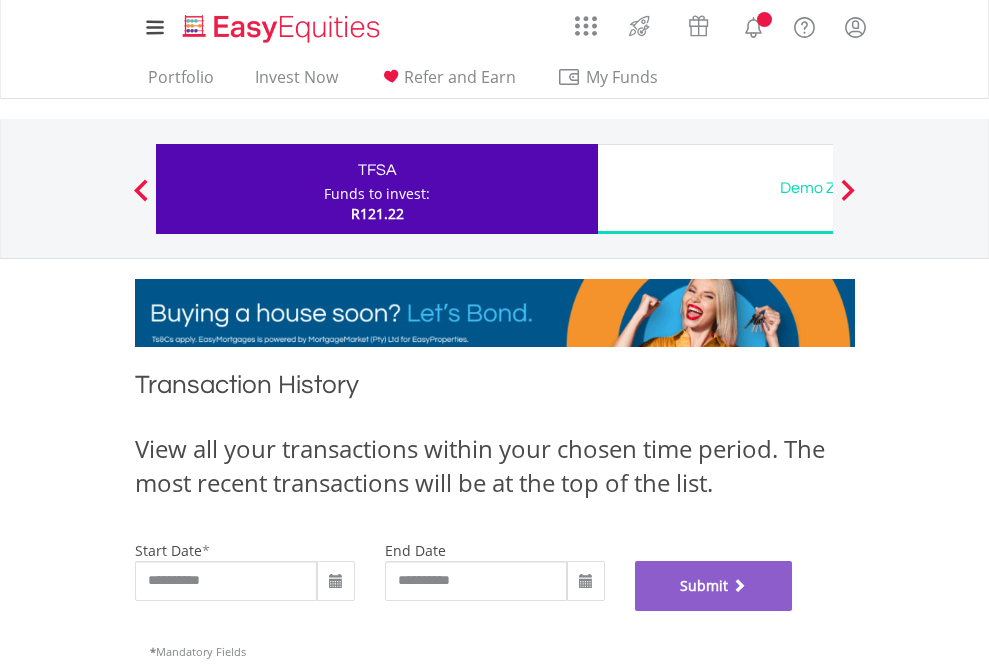 scroll, scrollTop: 811, scrollLeft: 0, axis: vertical 